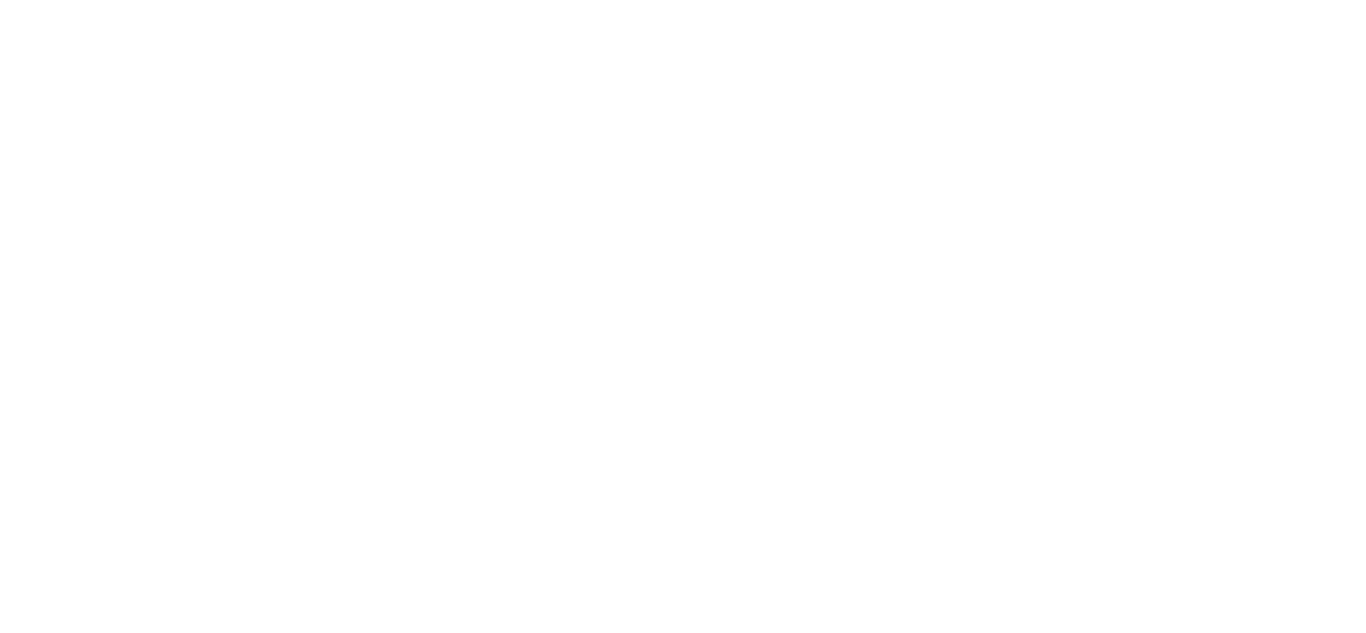 scroll, scrollTop: 0, scrollLeft: 0, axis: both 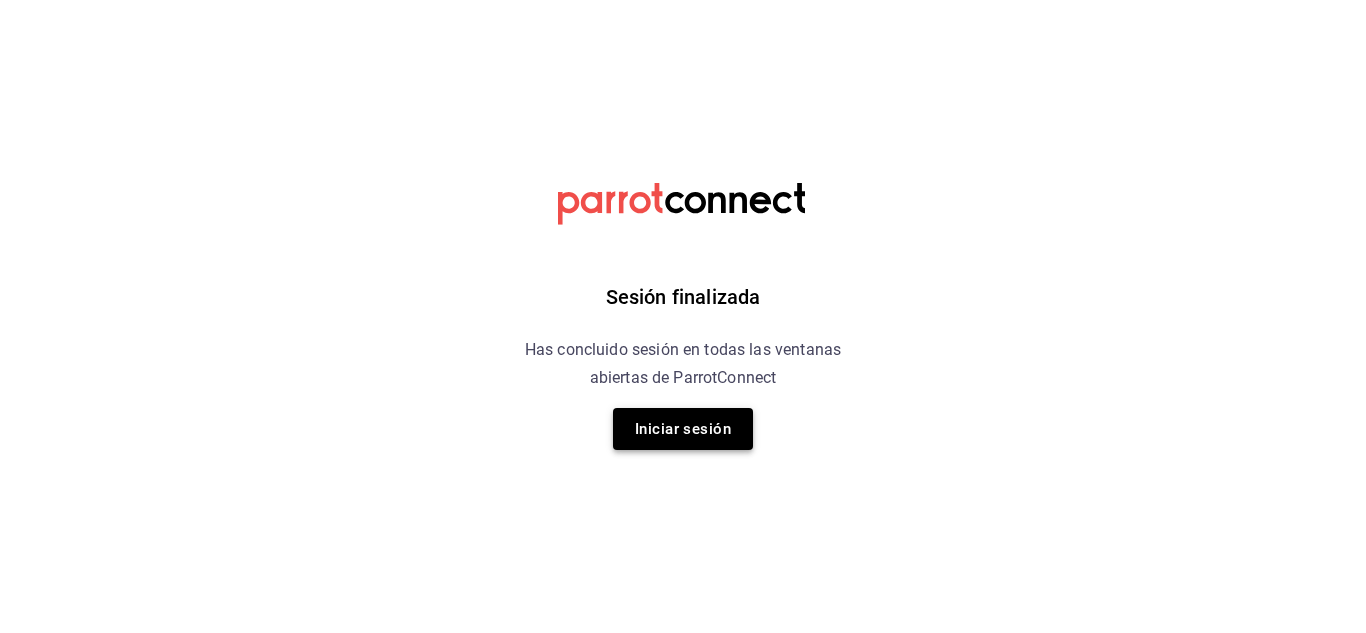 click on "Iniciar sesión" at bounding box center [683, 429] 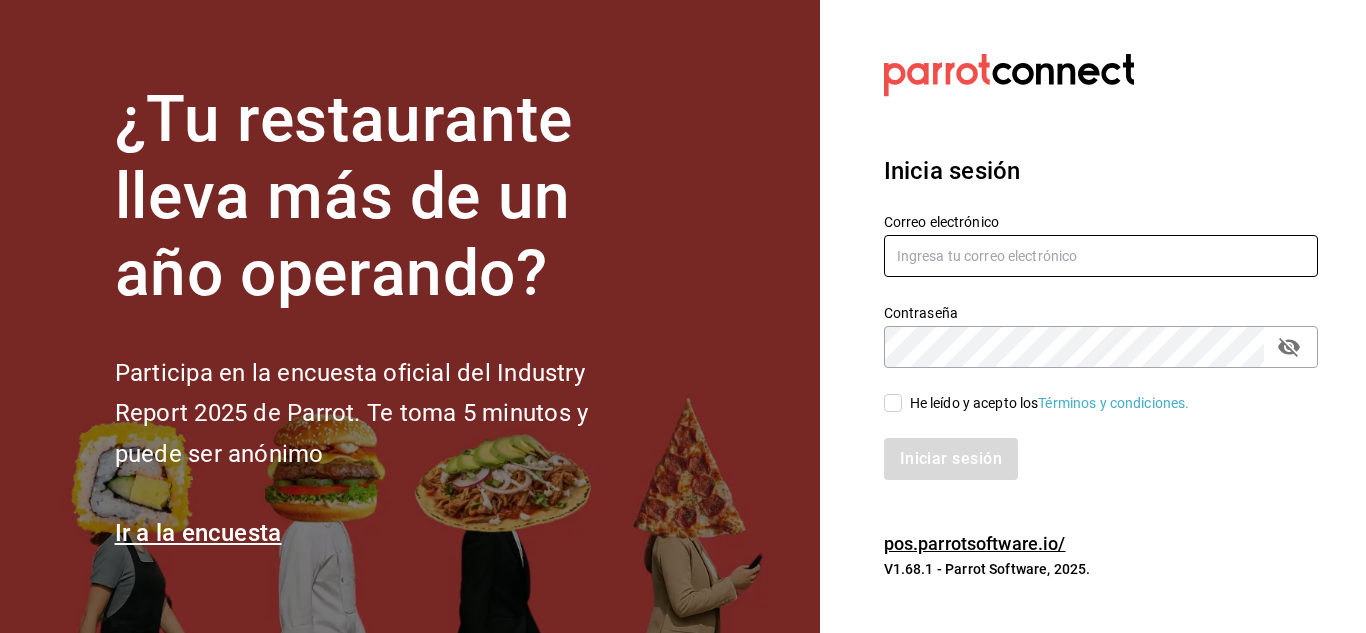 type on "[USERNAME]@[DOMAIN].com" 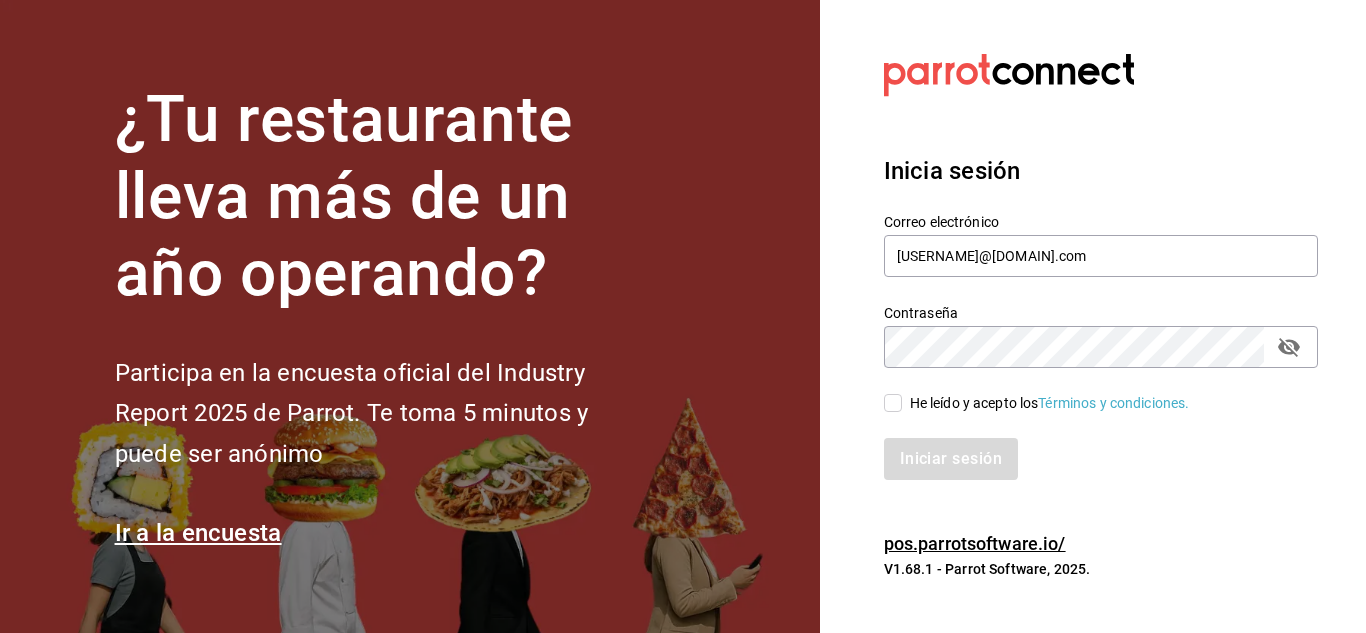click on "He leído y acepto los  Términos y condiciones." at bounding box center [893, 403] 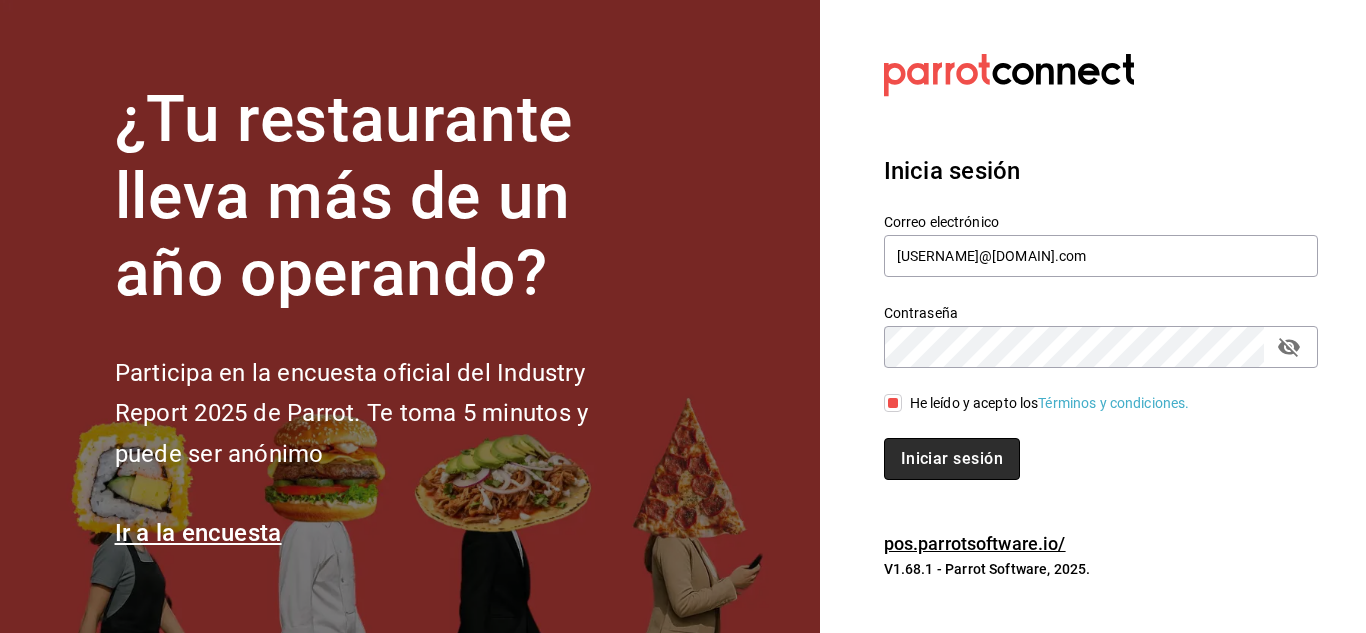 click on "Iniciar sesión" at bounding box center (952, 459) 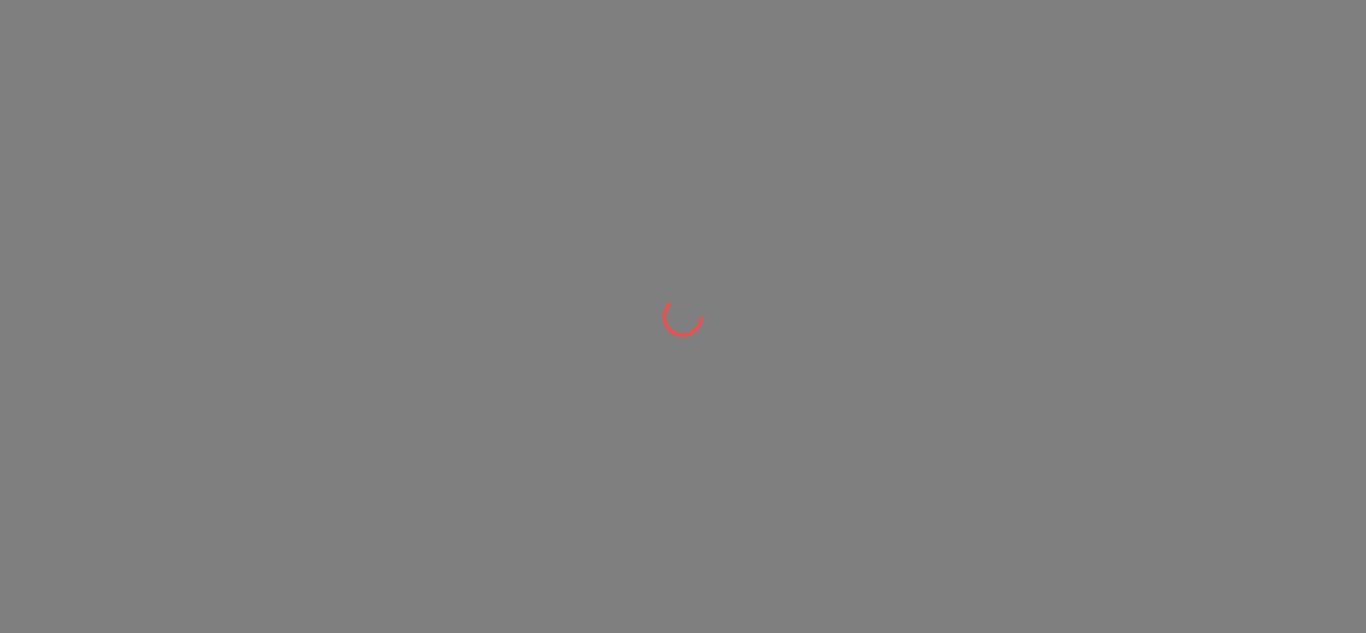 scroll, scrollTop: 0, scrollLeft: 0, axis: both 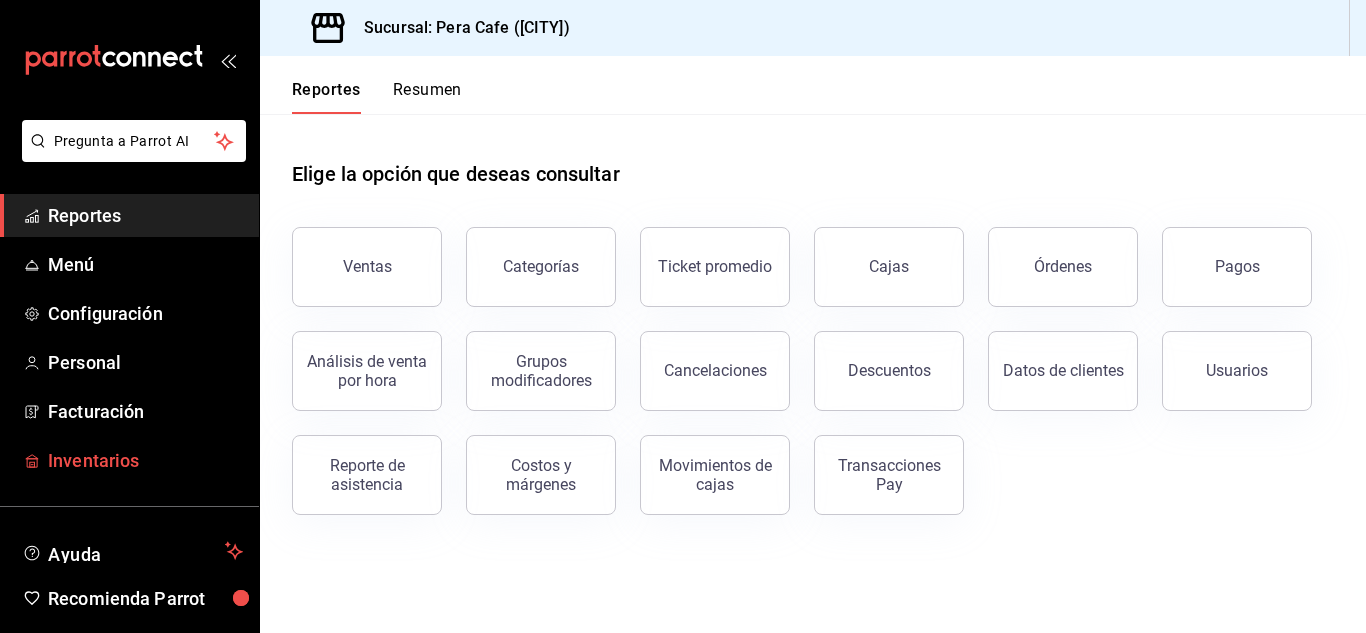 click on "Inventarios" at bounding box center [145, 460] 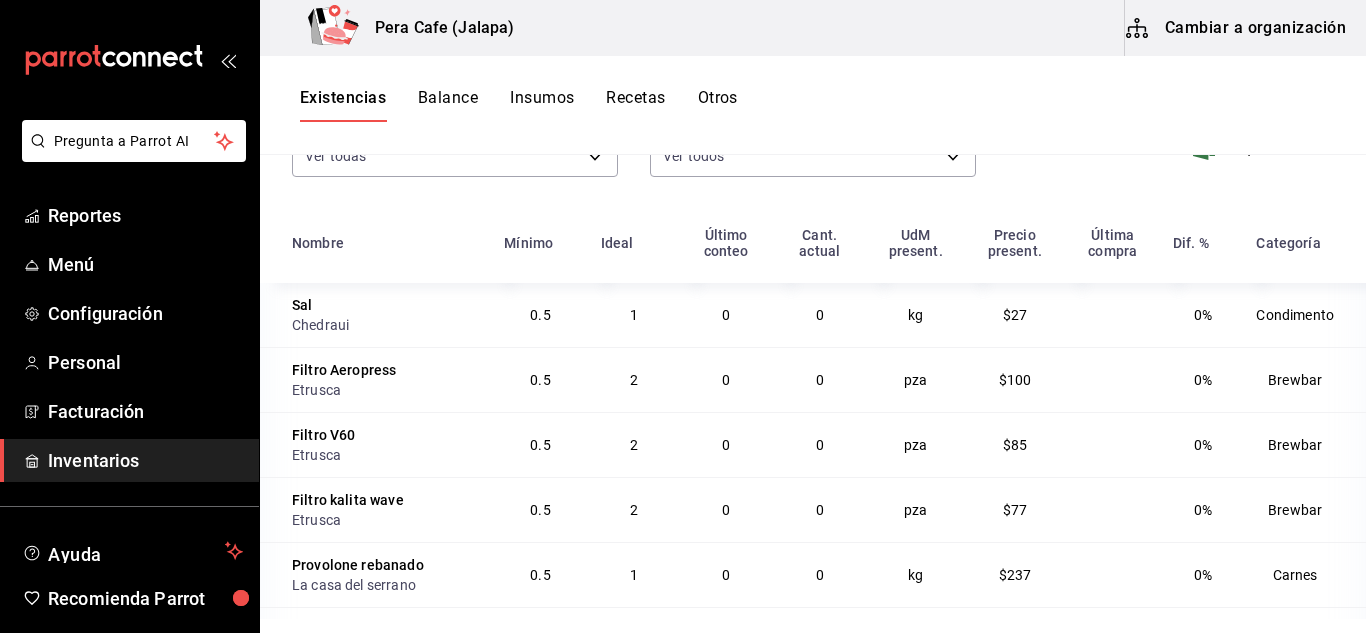 scroll, scrollTop: 189, scrollLeft: 0, axis: vertical 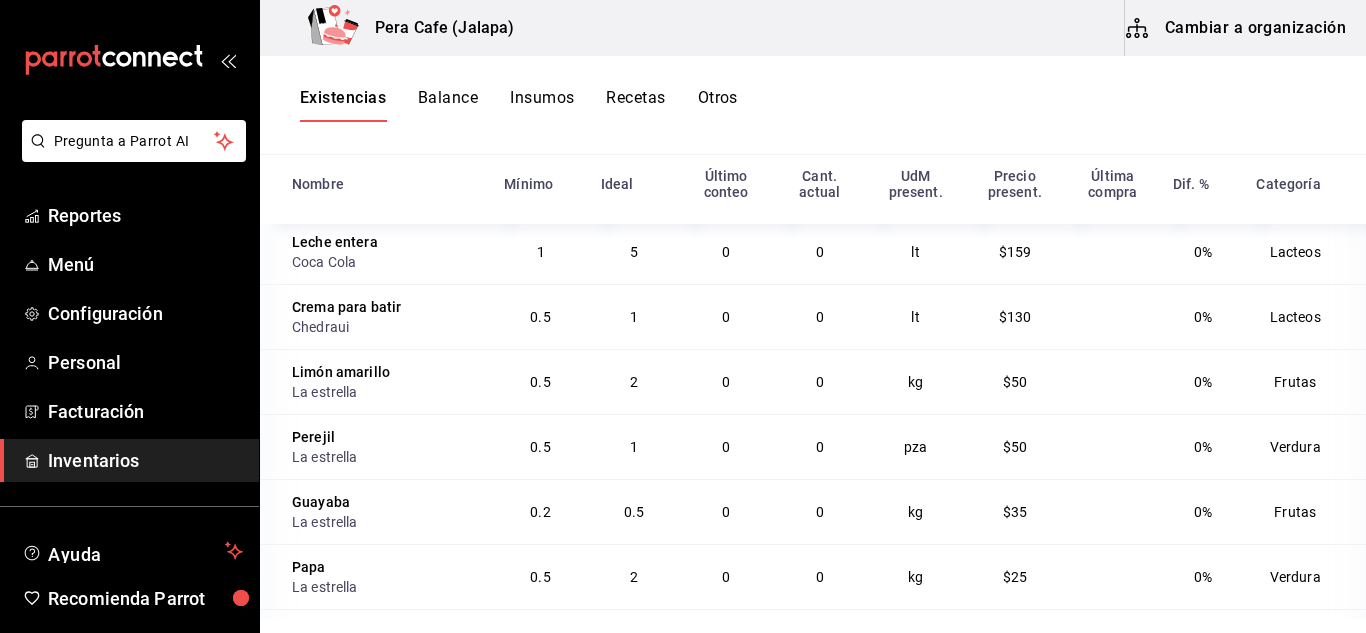 click on "Cambiar a organización" at bounding box center [1237, 28] 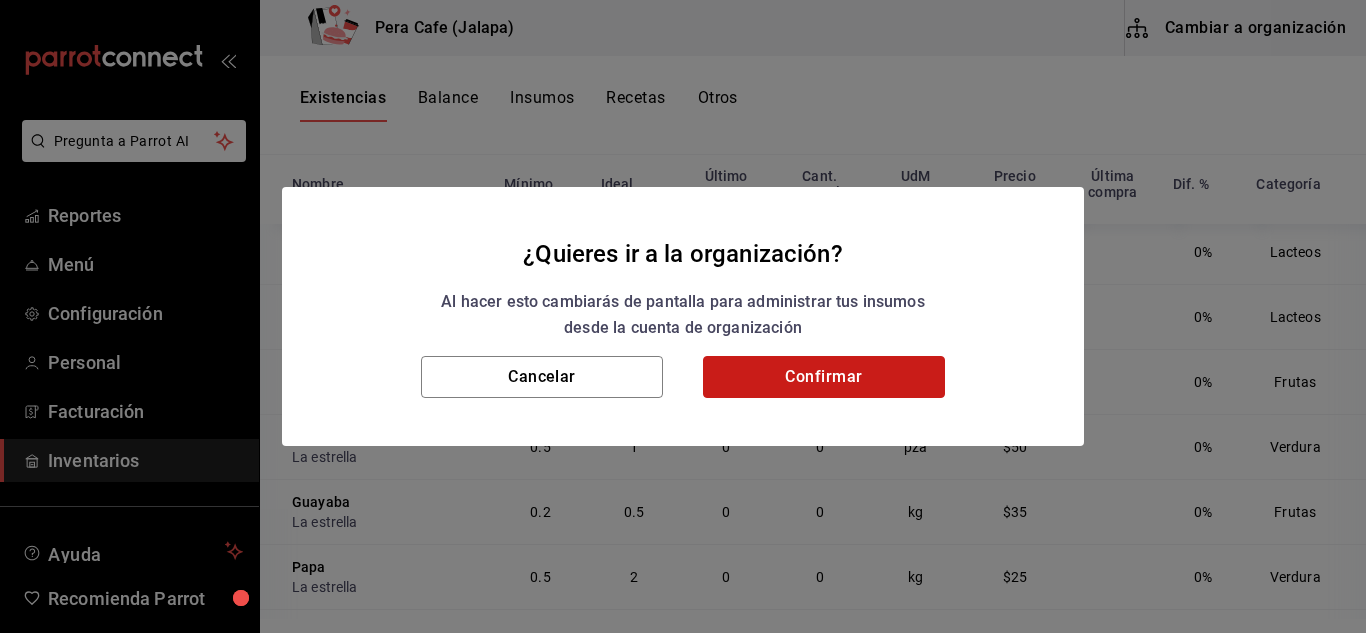 click on "Confirmar" at bounding box center (824, 377) 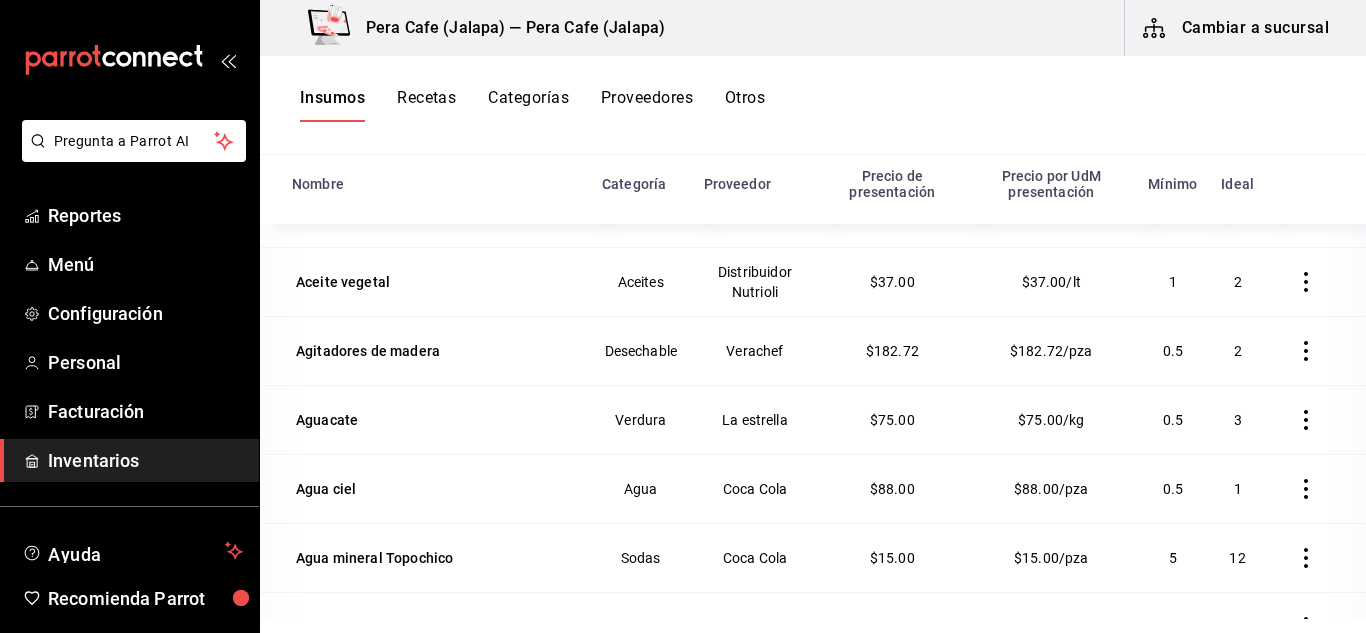 scroll, scrollTop: 0, scrollLeft: 0, axis: both 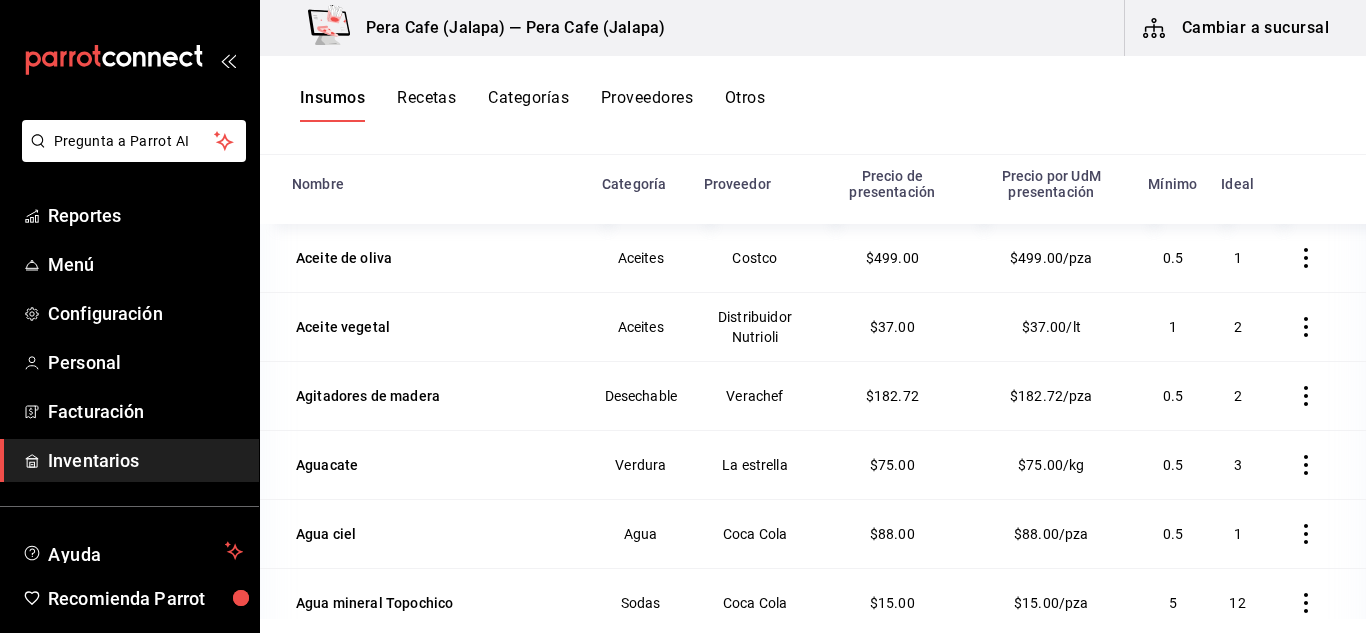 click on "Recetas" at bounding box center [426, 105] 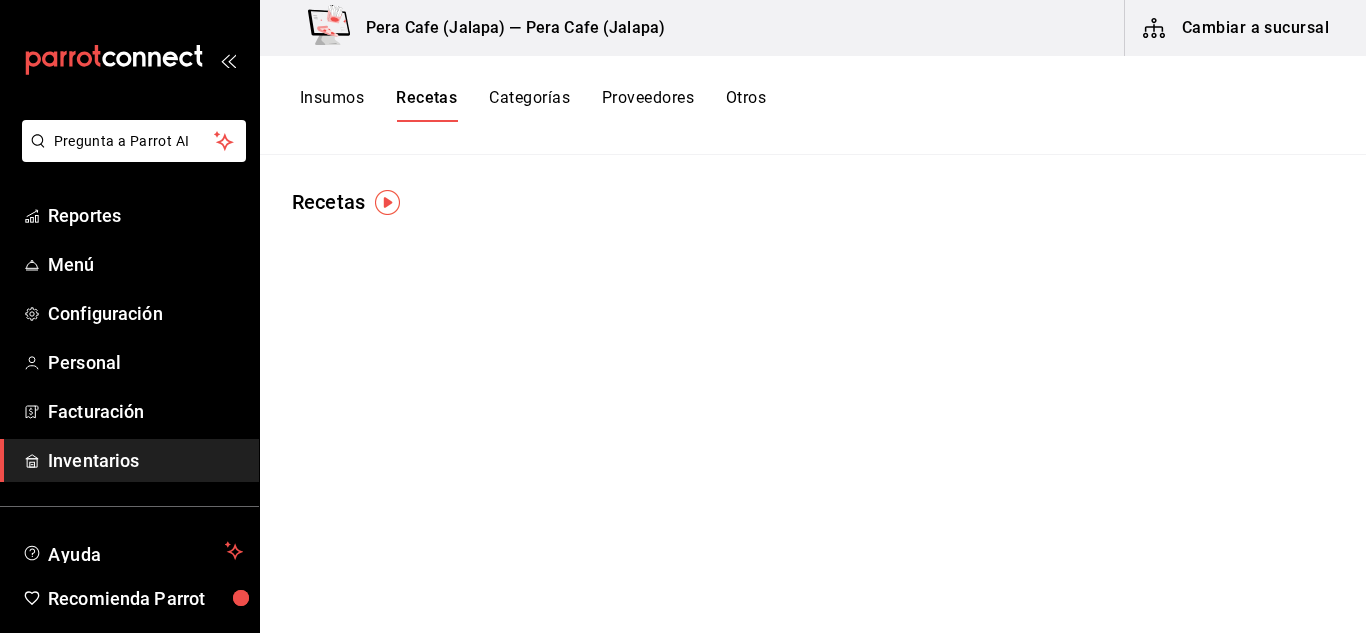 scroll, scrollTop: 0, scrollLeft: 0, axis: both 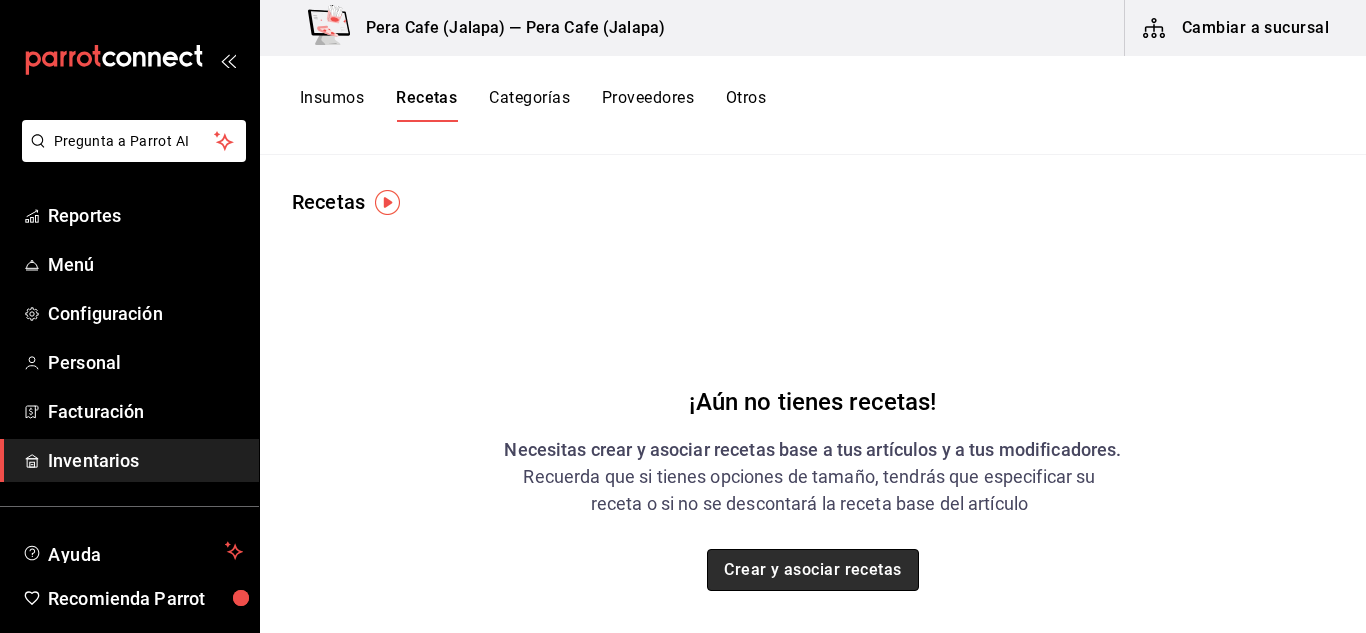 click on "Crear y asociar recetas" at bounding box center (813, 570) 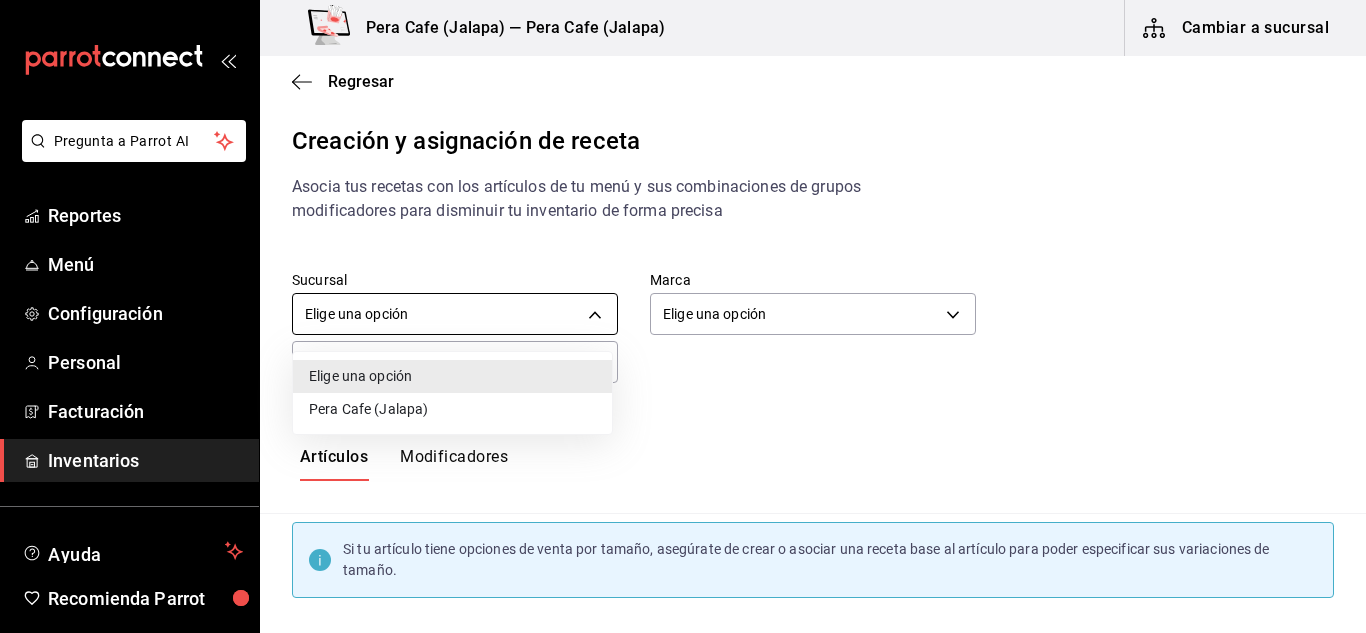 click on "Pregunta a Parrot AI Reportes   Menú   Configuración   Personal   Facturación   Inventarios   Ayuda Recomienda Parrot   David Baez   Sugerir nueva función   Pera Cafe (Jalapa) — Pera Cafe (Jalapa) Cambiar a sucursal Regresar Creación y asignación de receta Asocia tus recetas con los artículos de tu menú y sus combinaciones de grupos modificadores para disminuir tu inventario de forma precisa Sucursal Elige una opción default Marca Elige una opción default ​ ​ Artículos Modificadores Si tu artículo tiene opciones de venta por tamaño, asegúrate de crear o asociar una receta base al artículo para poder especificar sus variaciones de tamaño. Prueba AR-1752528330572 Prueba Asociar receta Crear receta Guardar Receta de artículo GANA 1 MES GRATIS EN TU SUSCRIPCIÓN AQUÍ Pregunta a Parrot AI Reportes   Menú   Configuración   Personal   Facturación   Inventarios   Ayuda Recomienda Parrot   David Baez   Sugerir nueva función   Visitar centro de ayuda (81) 2046 6363 soporte@parrotsoftware.io" at bounding box center (683, 299) 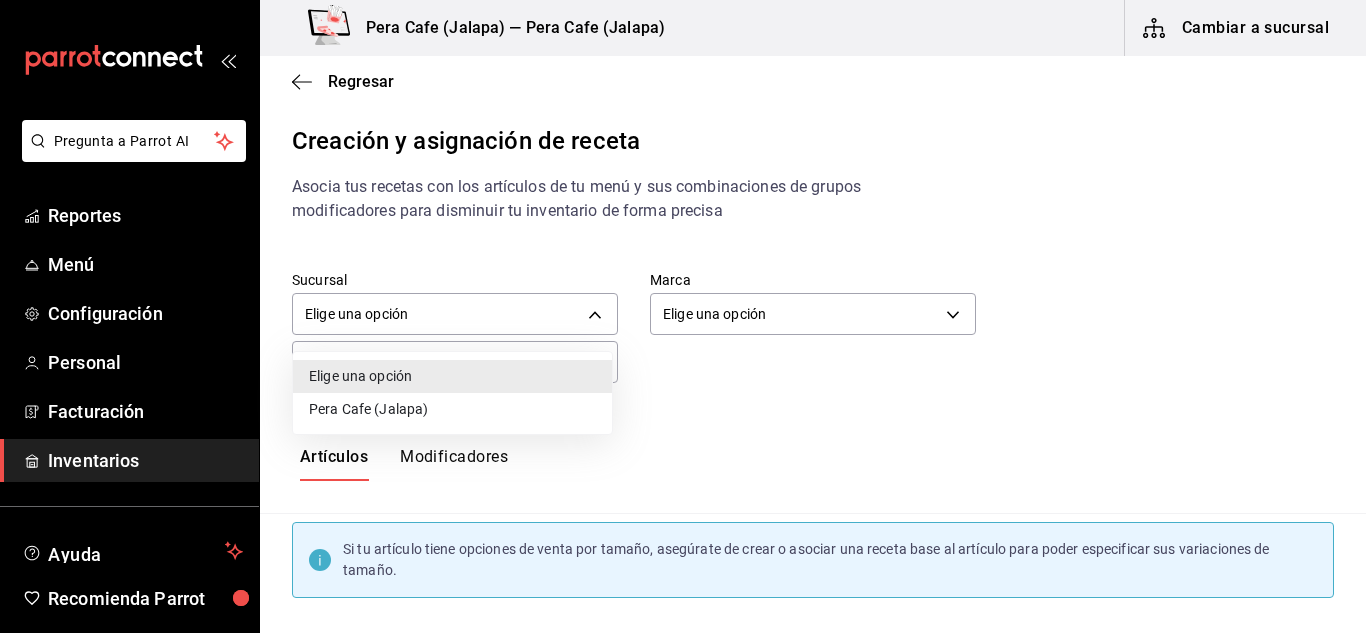 click on "Pera Cafe (Jalapa)" at bounding box center [452, 409] 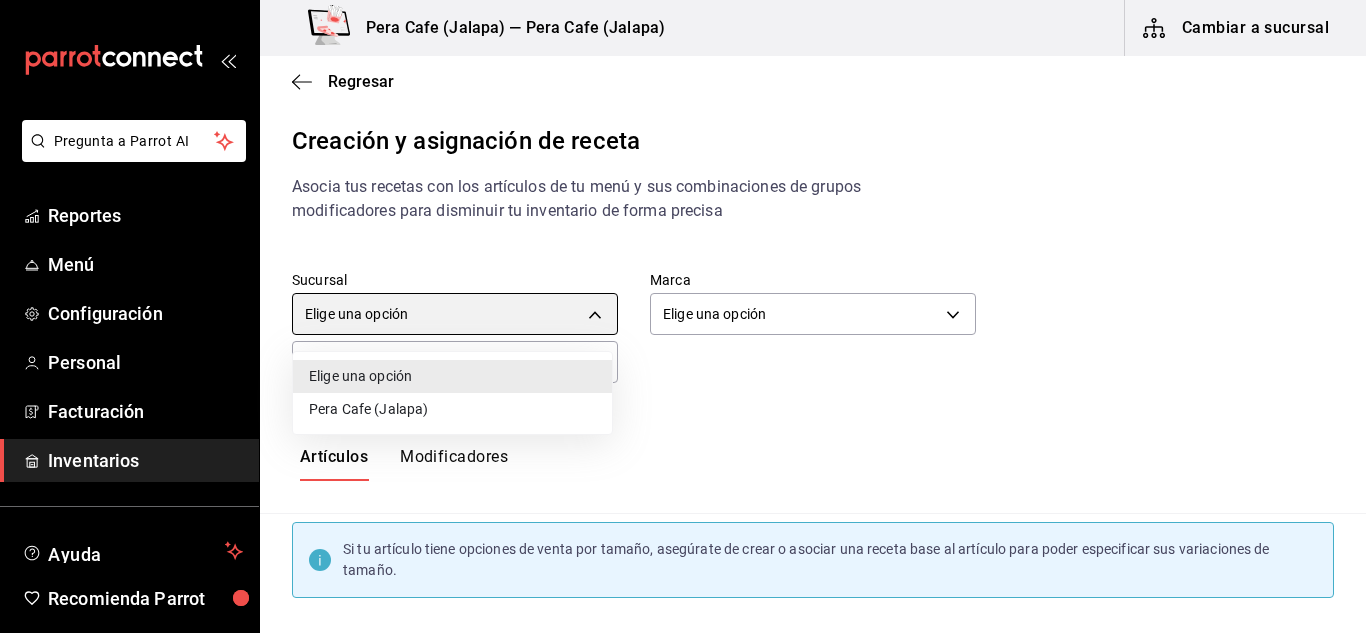 type on "b9d6bebc-5216-4e97-a952-6315d4951f1a" 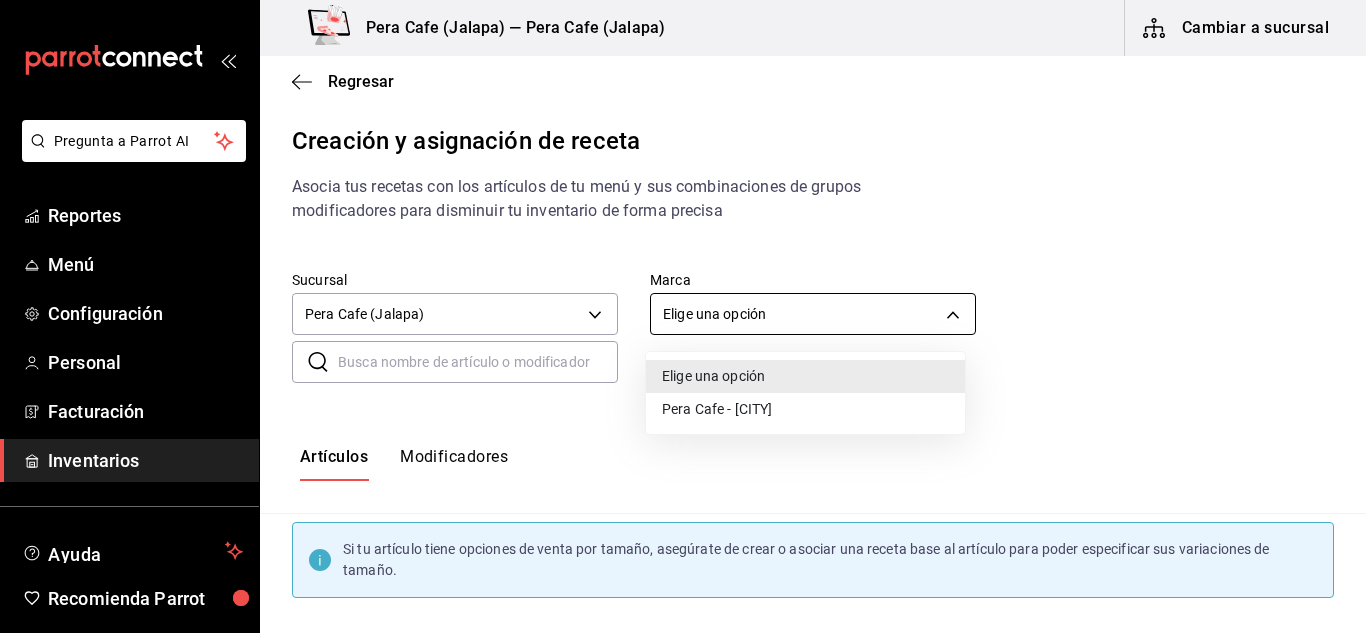 click on "Pregunta a Parrot AI Reportes   Menú   Configuración   Personal   Facturación   Inventarios   Ayuda Recomienda Parrot   David Baez   Sugerir nueva función   Pera Cafe (Jalapa) — Pera Cafe (Jalapa) Cambiar a sucursal Regresar Creación y asignación de receta Asocia tus recetas con los artículos de tu menú y sus combinaciones de grupos modificadores para disminuir tu inventario de forma precisa Sucursal Pera Cafe (Jalapa) b9d6bebc-5216-4e97-a952-6315d4951f1a Marca Elige una opción default ​ ​ Artículos Modificadores Si tu artículo tiene opciones de venta por tamaño, asegúrate de crear o asociar una receta base al artículo para poder especificar sus variaciones de tamaño. Prueba AR-1752528330572 Prueba Asociar receta Crear receta Guardar Receta de artículo GANA 1 MES GRATIS EN TU SUSCRIPCIÓN AQUÍ Pregunta a Parrot AI Reportes   Menú   Configuración   Personal   Facturación   Inventarios   Ayuda Recomienda Parrot   David Baez   Sugerir nueva función   Visitar centro de ayuda" at bounding box center [683, 299] 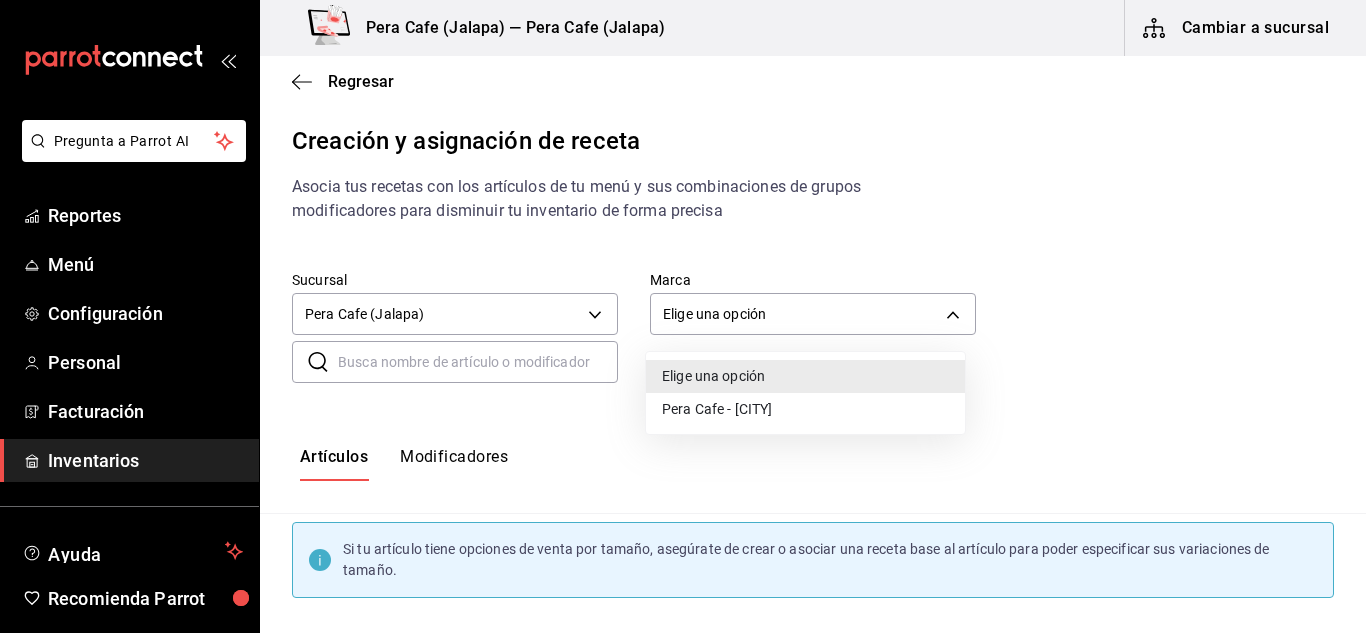 click on "Pera Cafe - Jalapa" at bounding box center (805, 409) 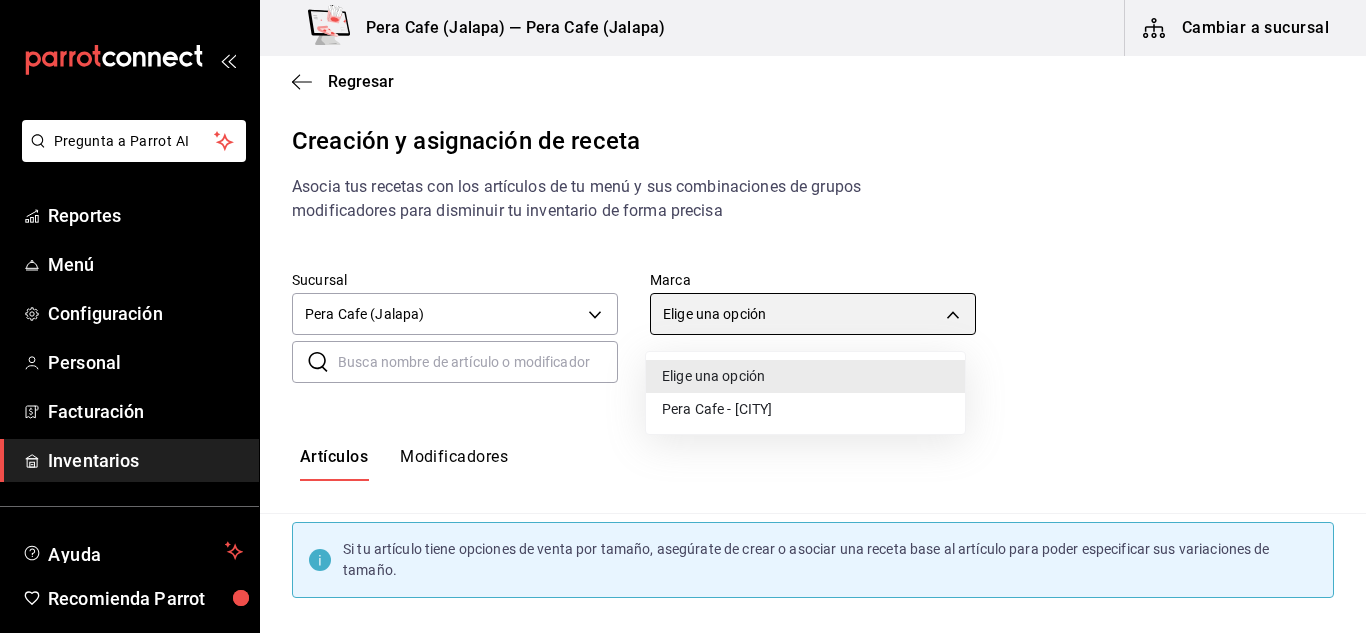 type on "e3303b71-a0bd-4880-a6b0-7e4c58ae3425" 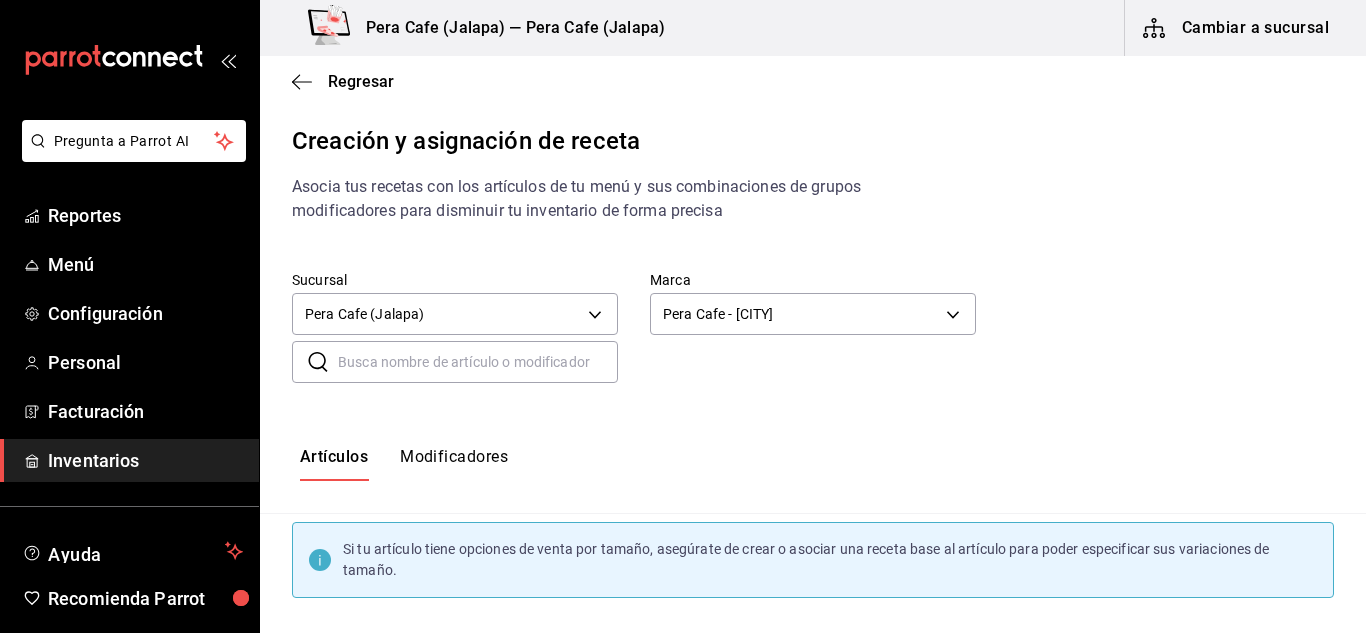 click at bounding box center [478, 362] 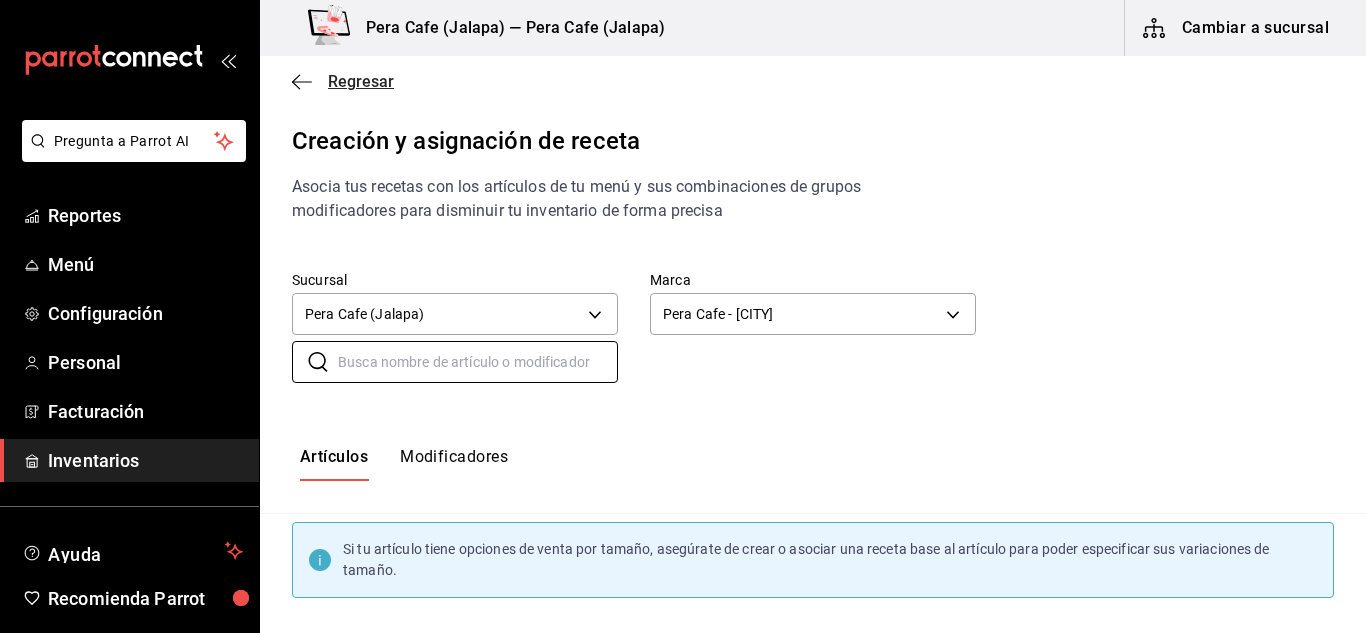 click 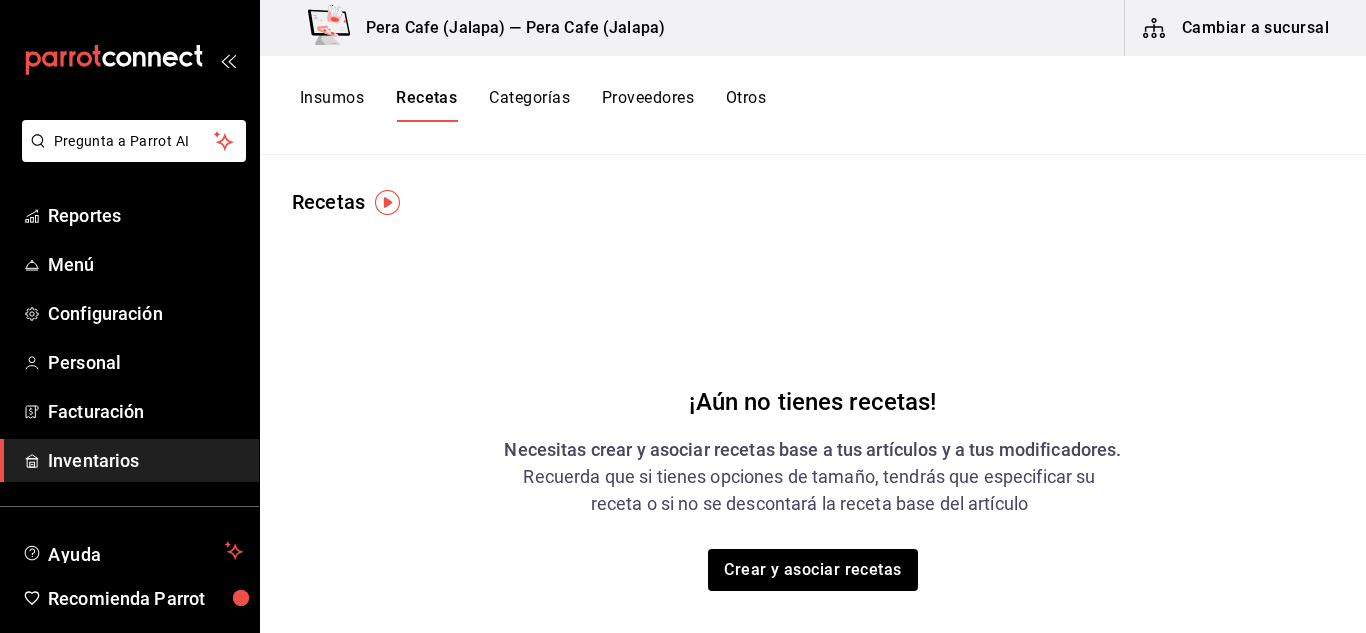 click on "Insumos" at bounding box center (332, 105) 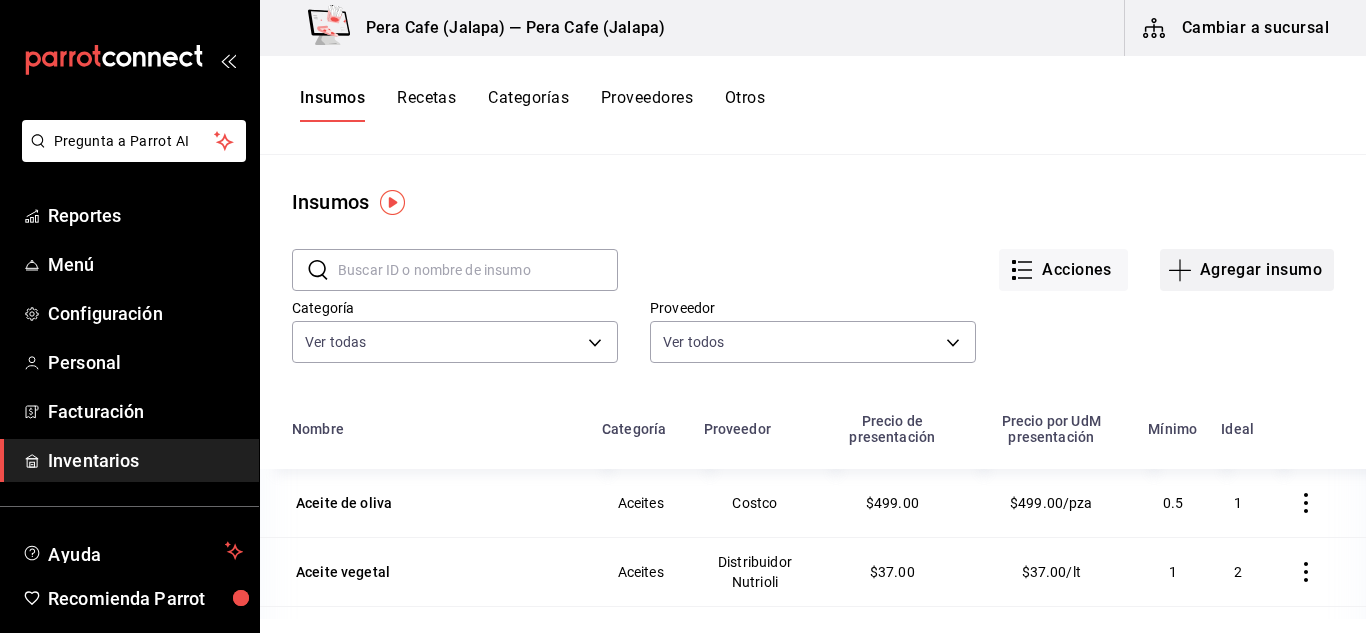click 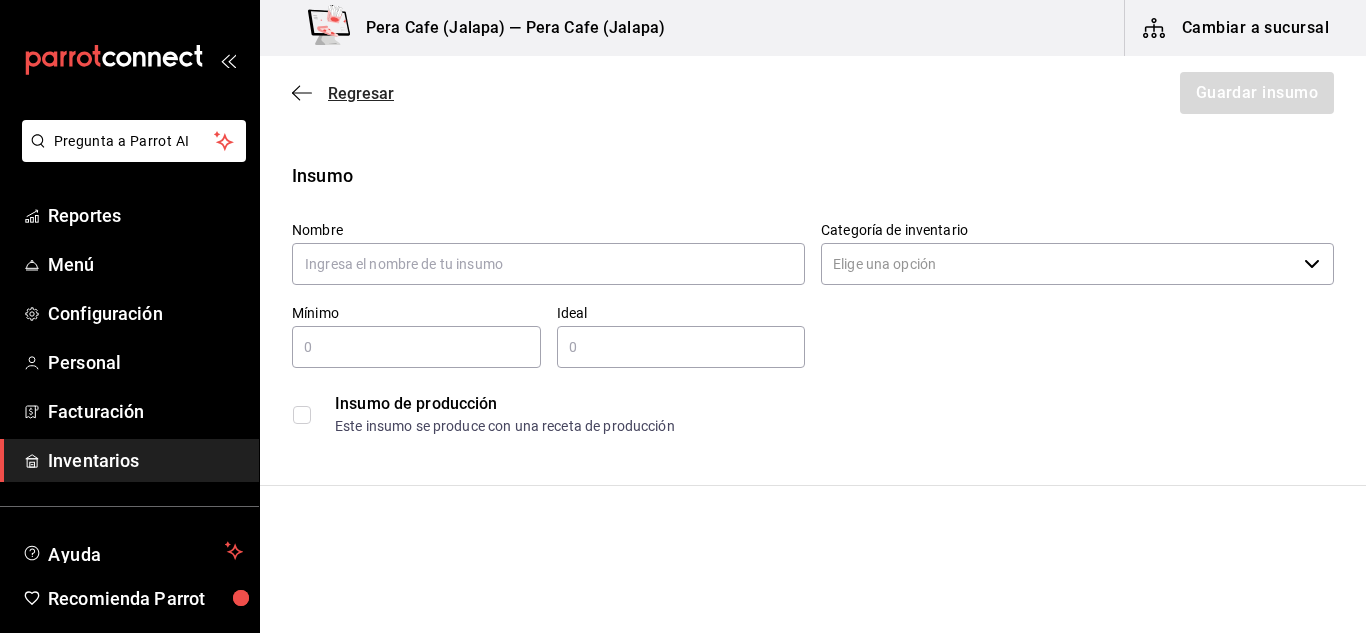 click 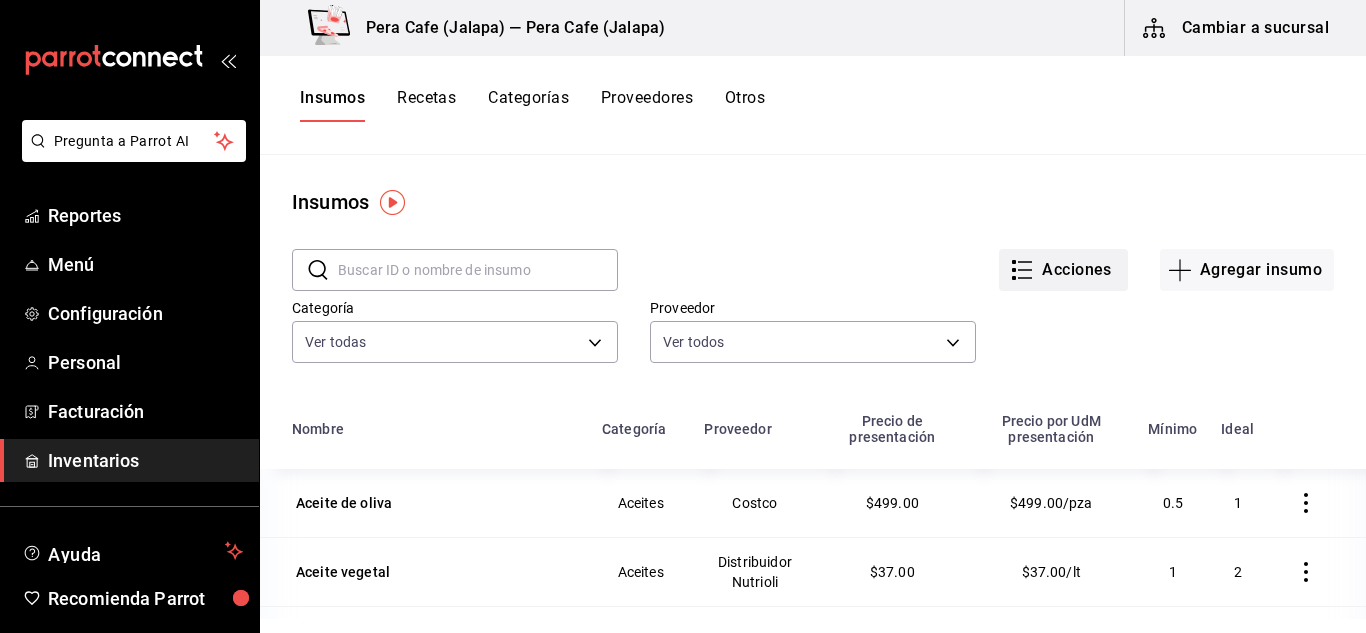 click 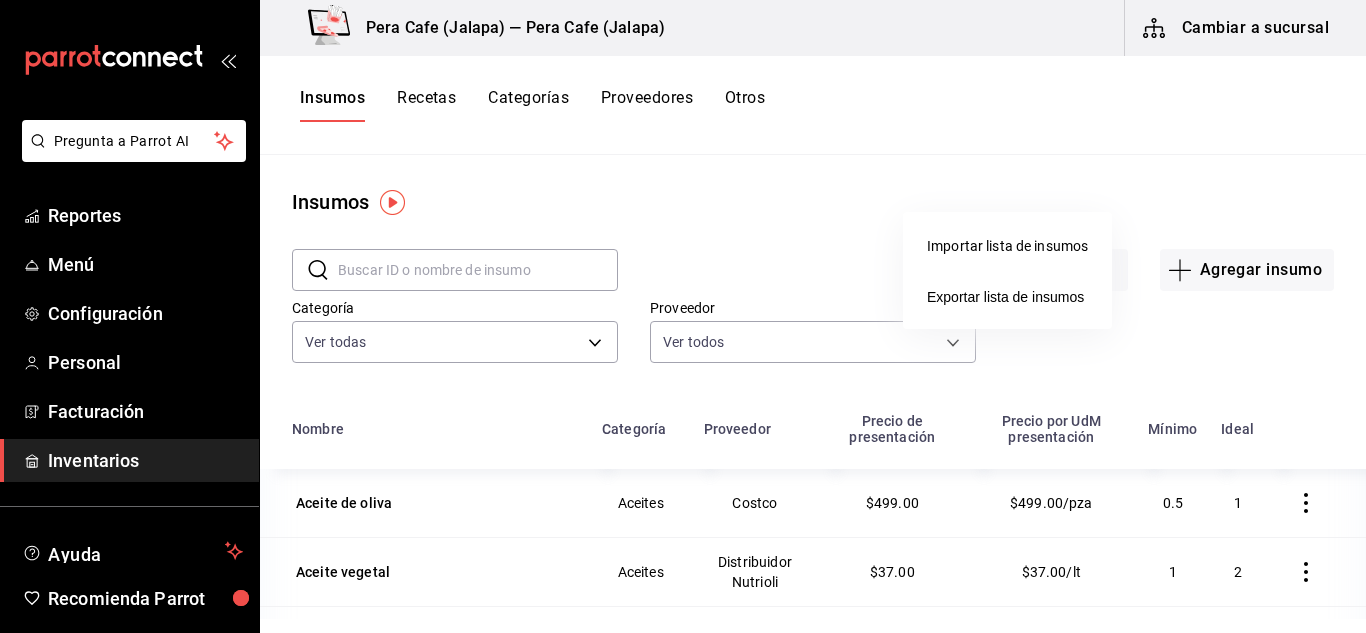 click at bounding box center (683, 316) 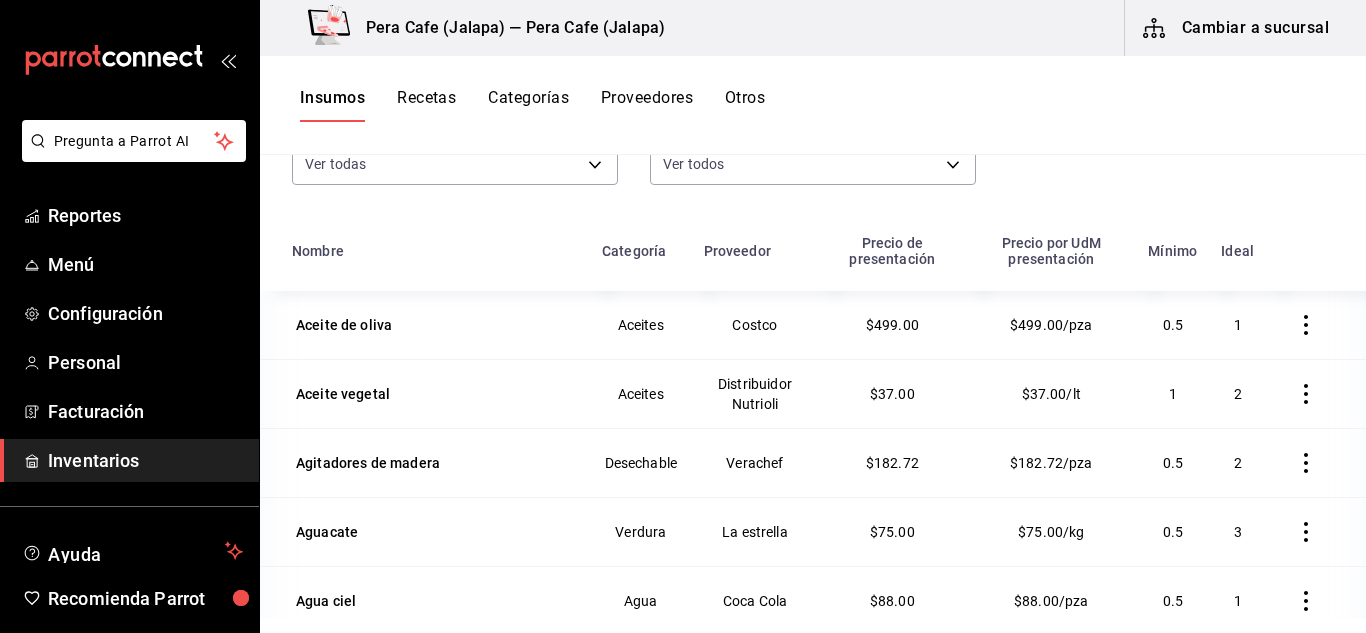 scroll, scrollTop: 182, scrollLeft: 0, axis: vertical 